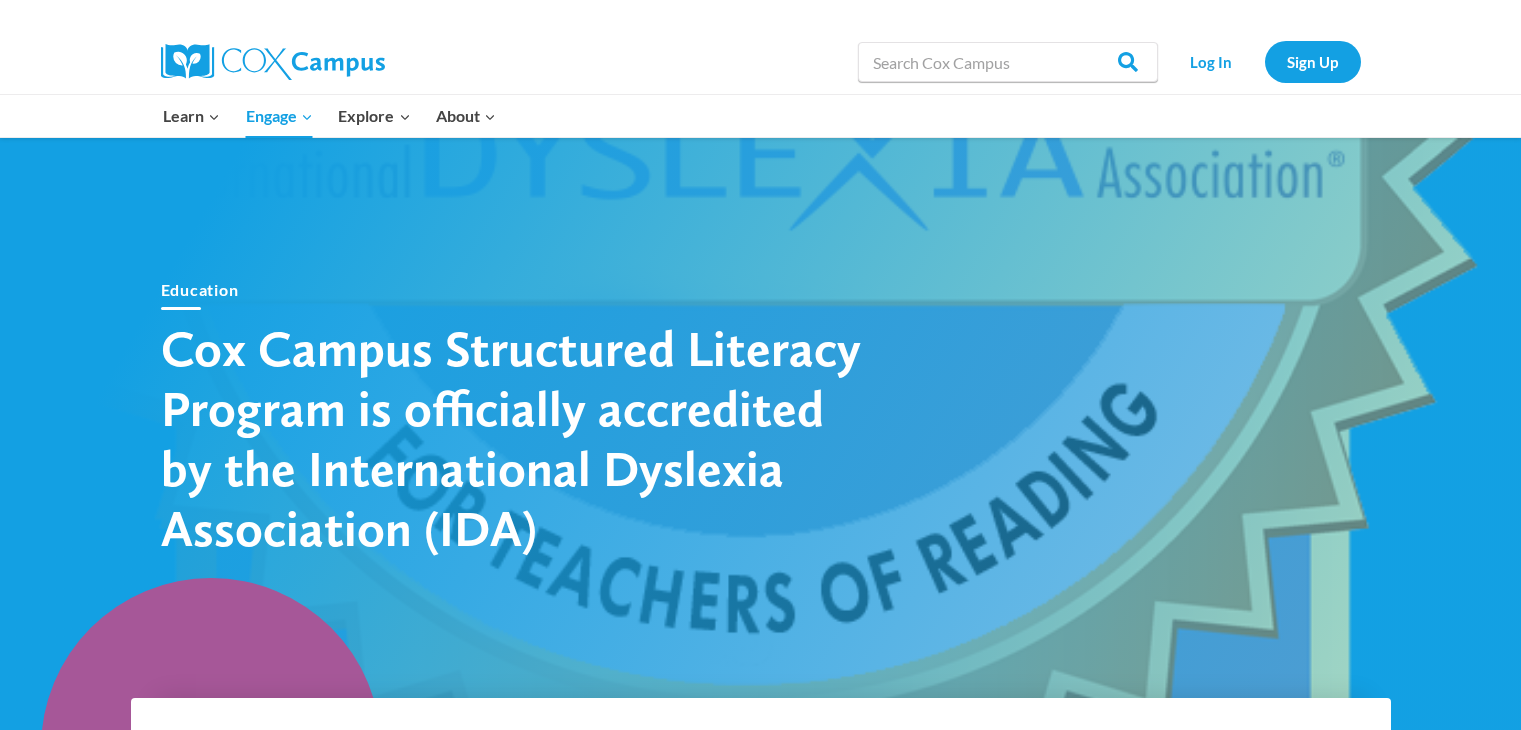 scroll, scrollTop: 0, scrollLeft: 0, axis: both 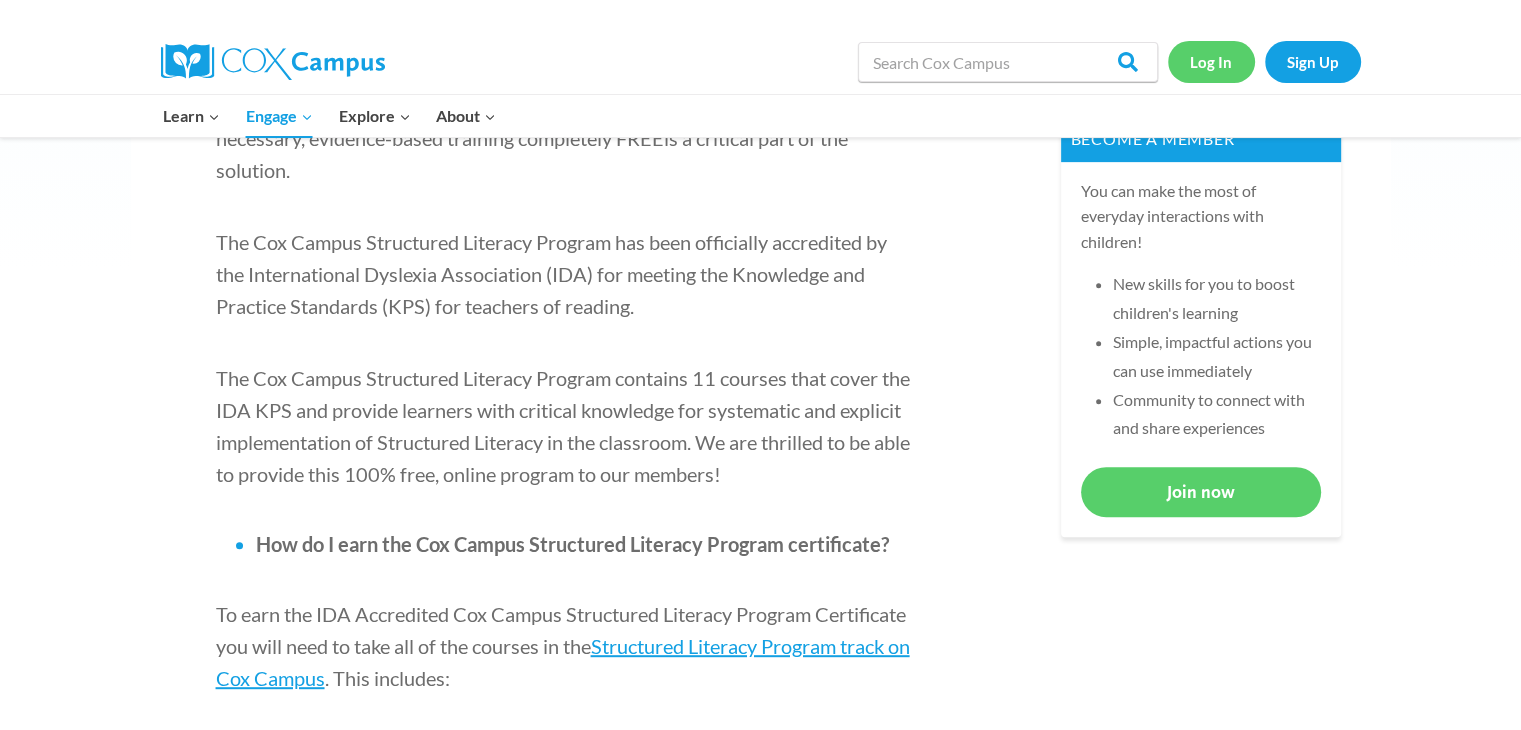 click on "Log In" at bounding box center (1211, 61) 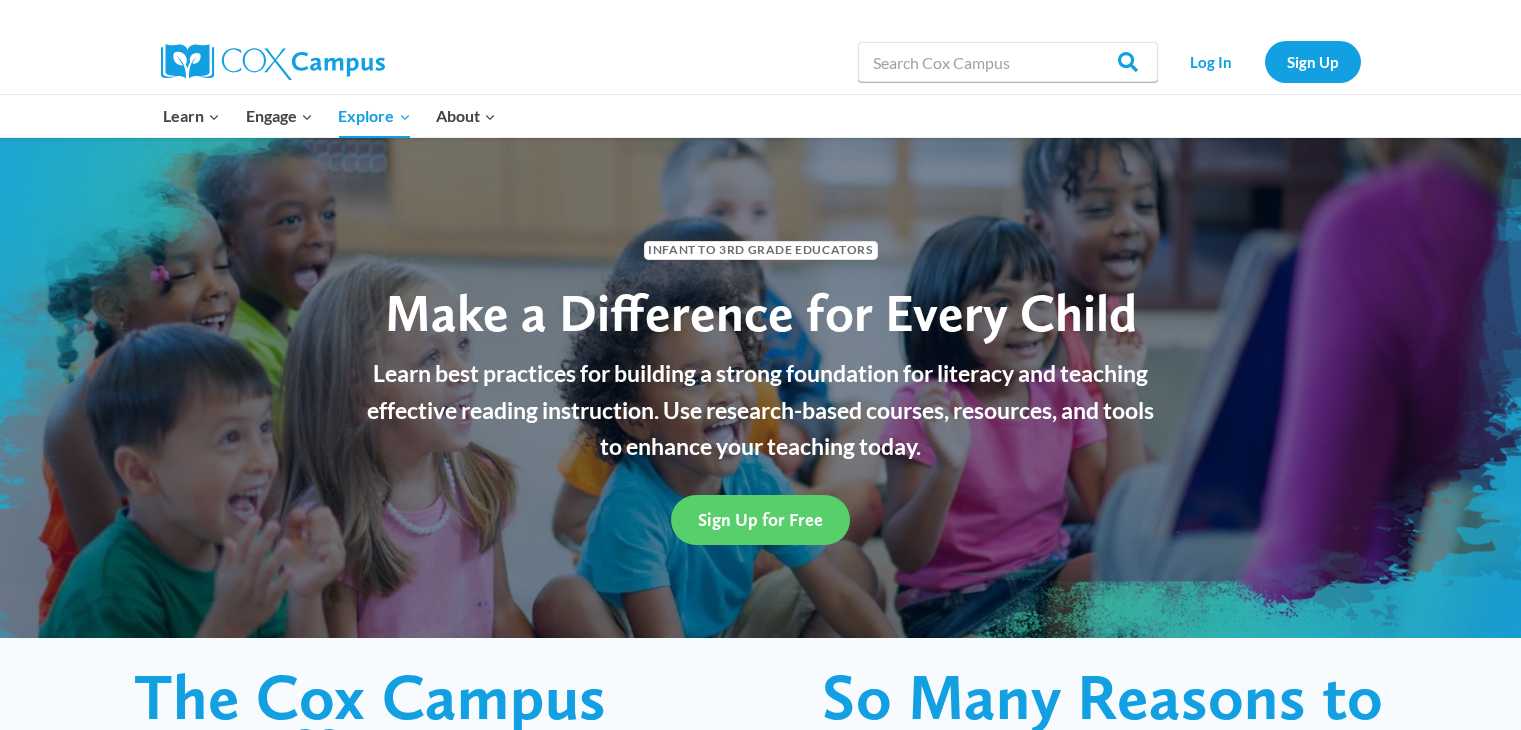 scroll, scrollTop: 0, scrollLeft: 0, axis: both 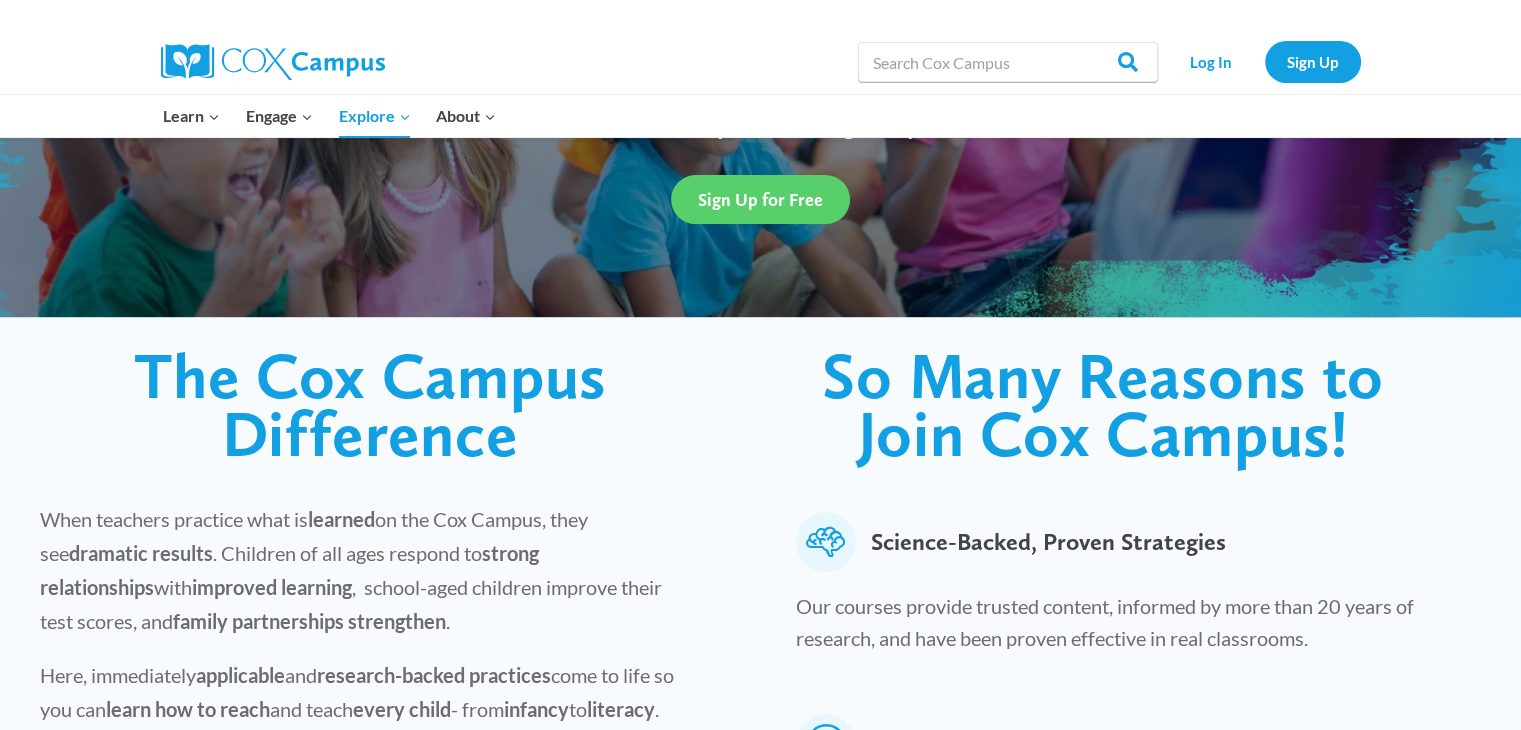 click at bounding box center [761, 357] 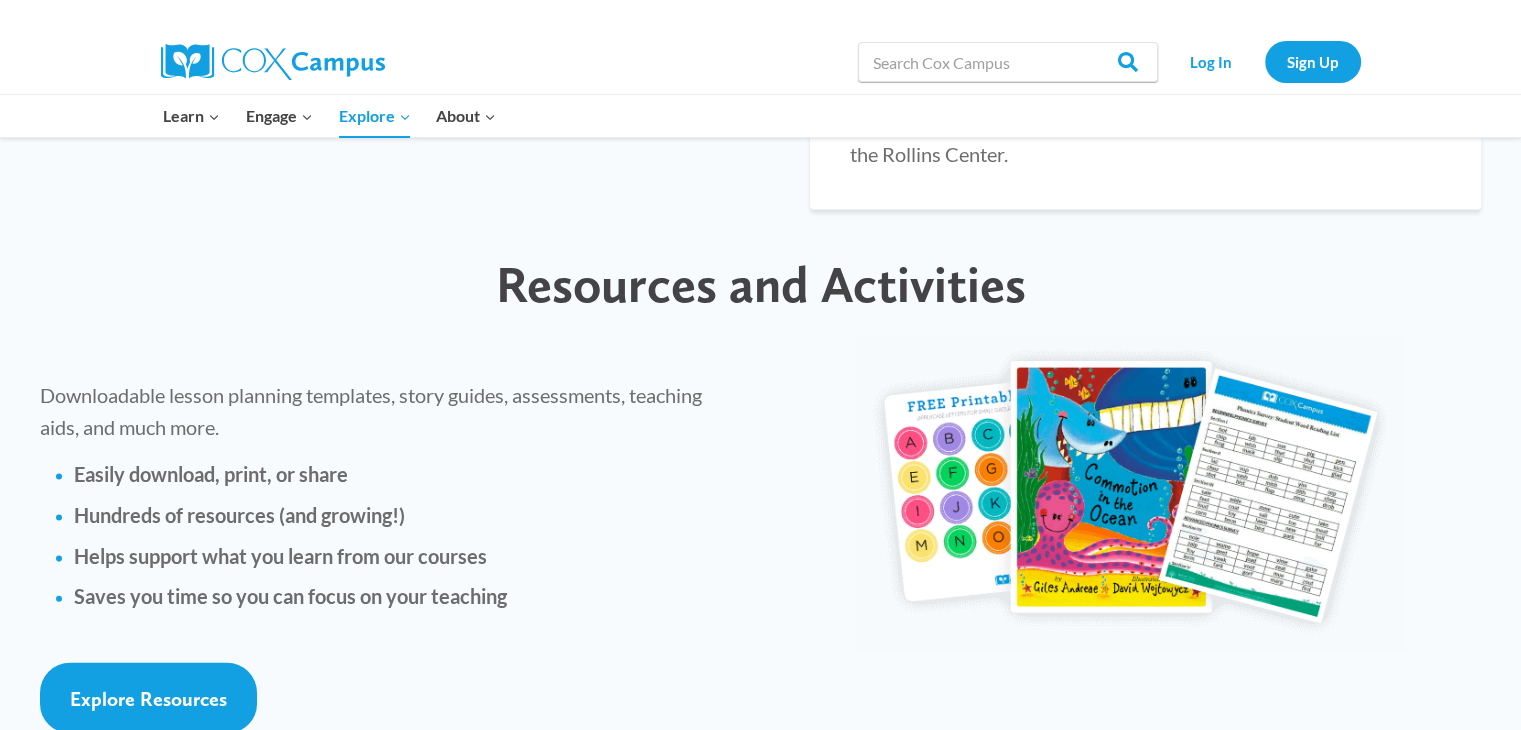 scroll, scrollTop: 4076, scrollLeft: 0, axis: vertical 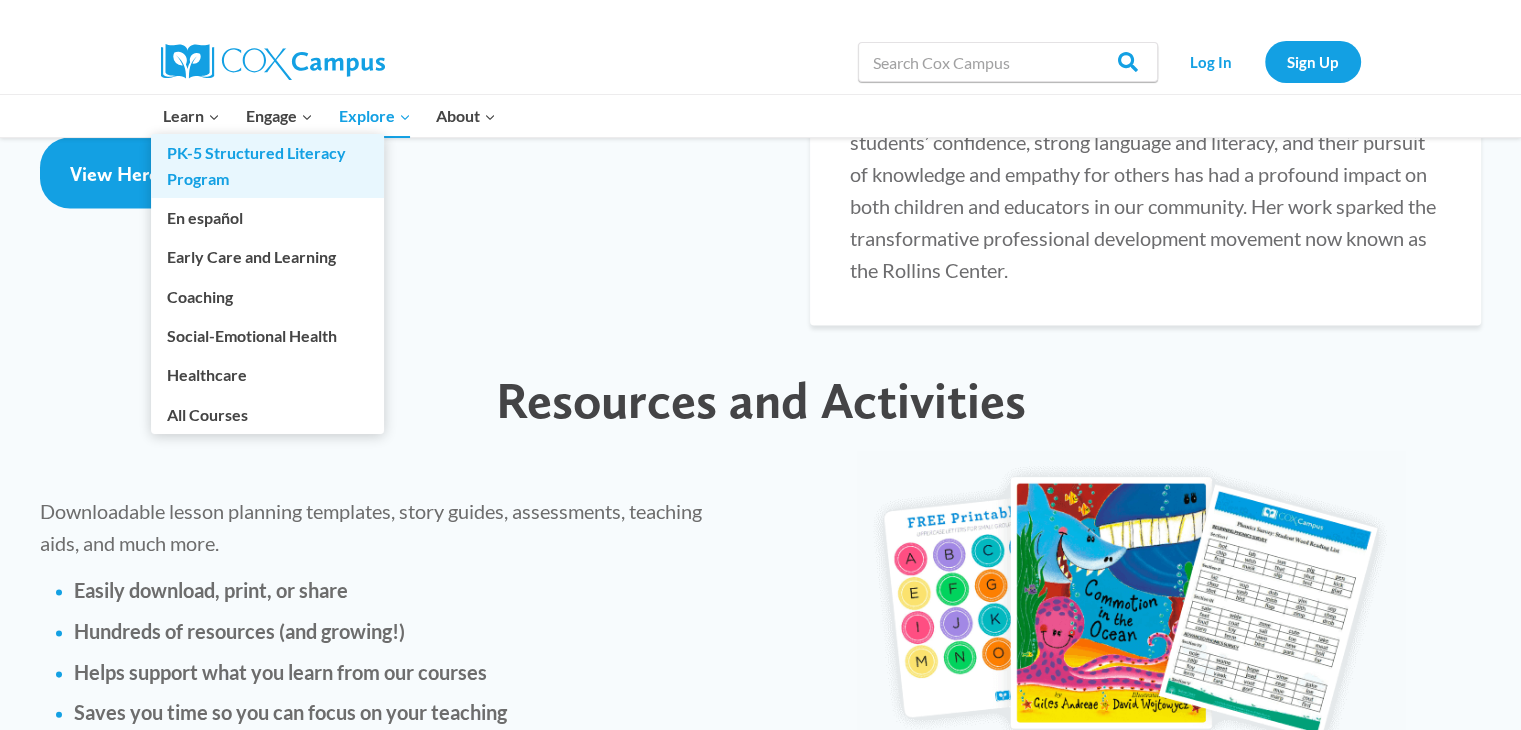 click on "PK-5 Structured Literacy Program" at bounding box center [267, 166] 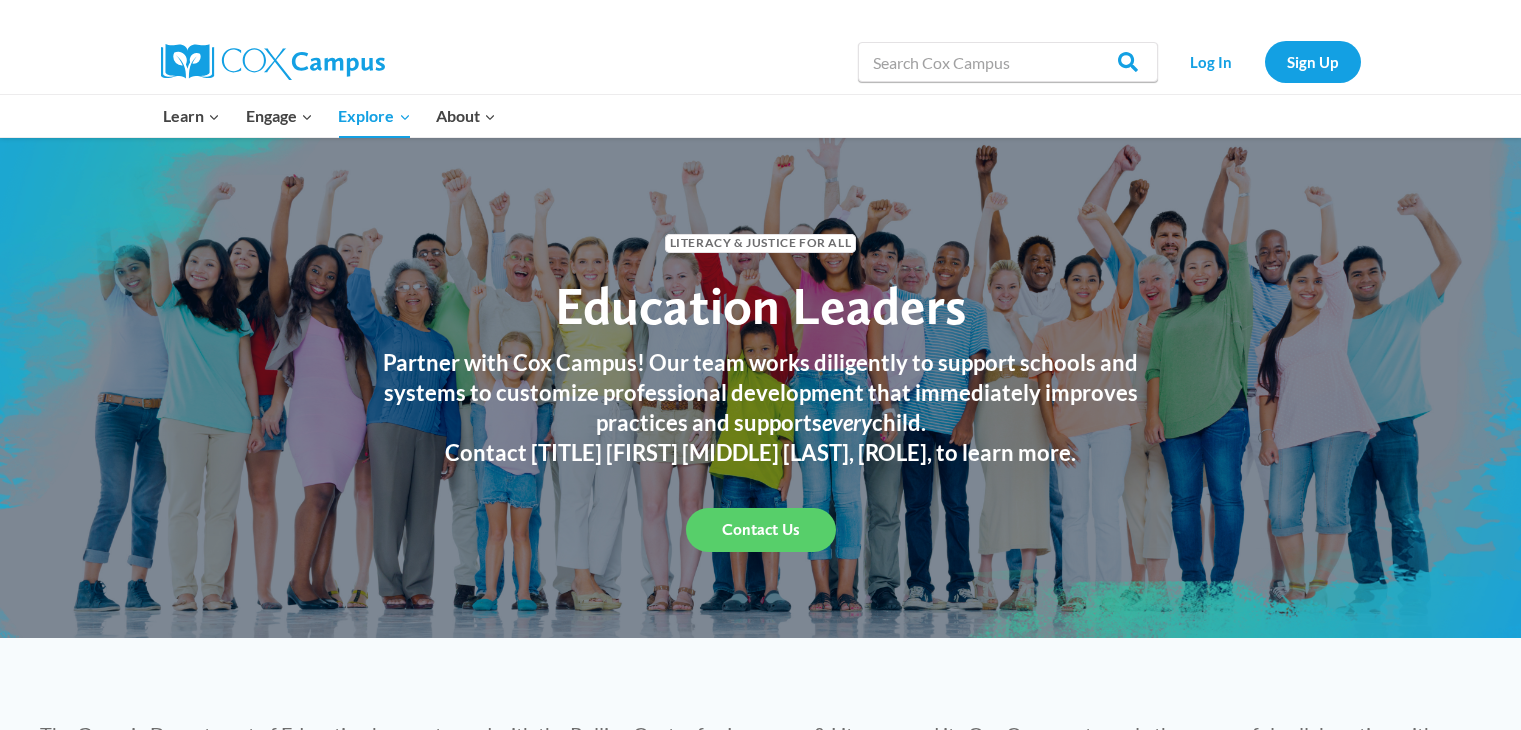 scroll, scrollTop: 0, scrollLeft: 0, axis: both 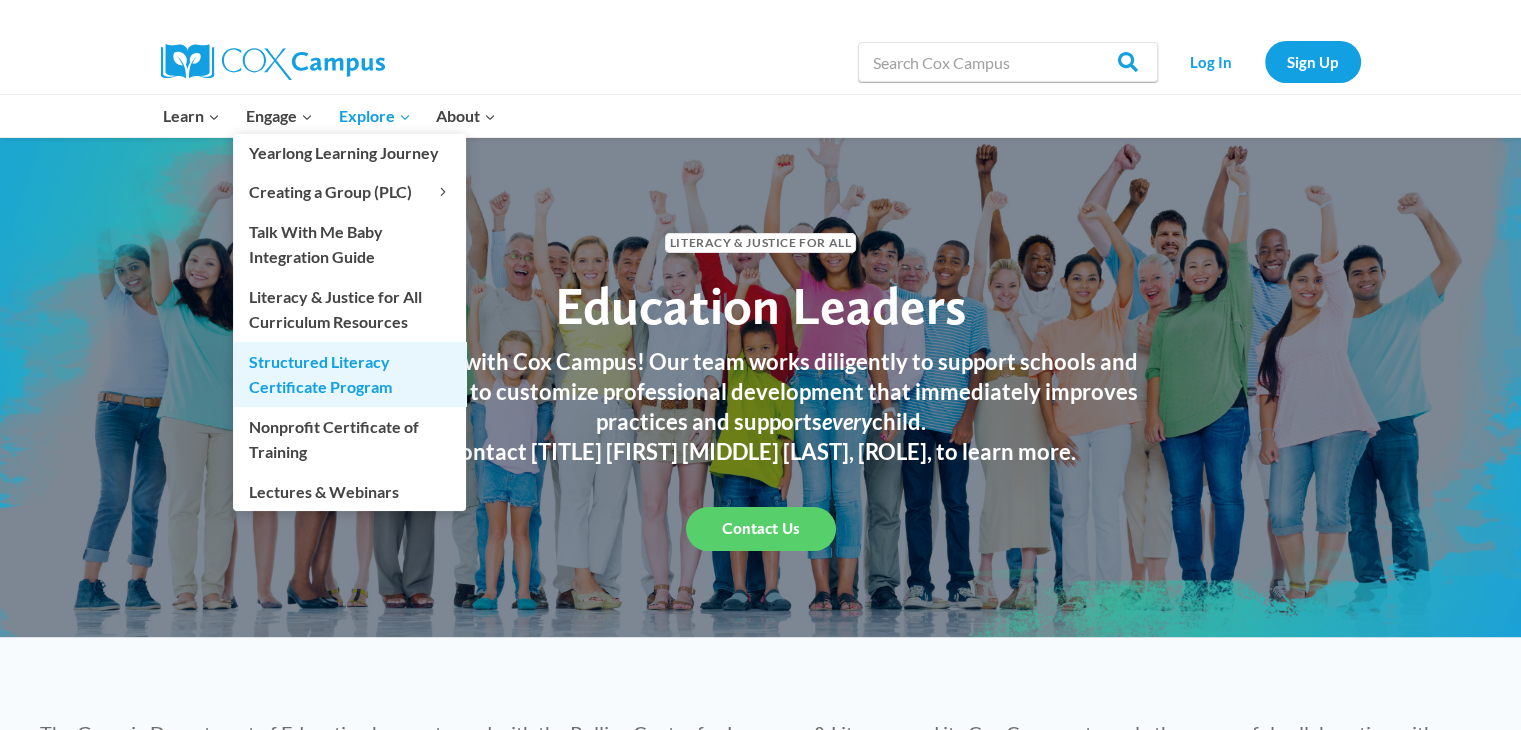click on "Structured Literacy Certificate Program" at bounding box center (349, 374) 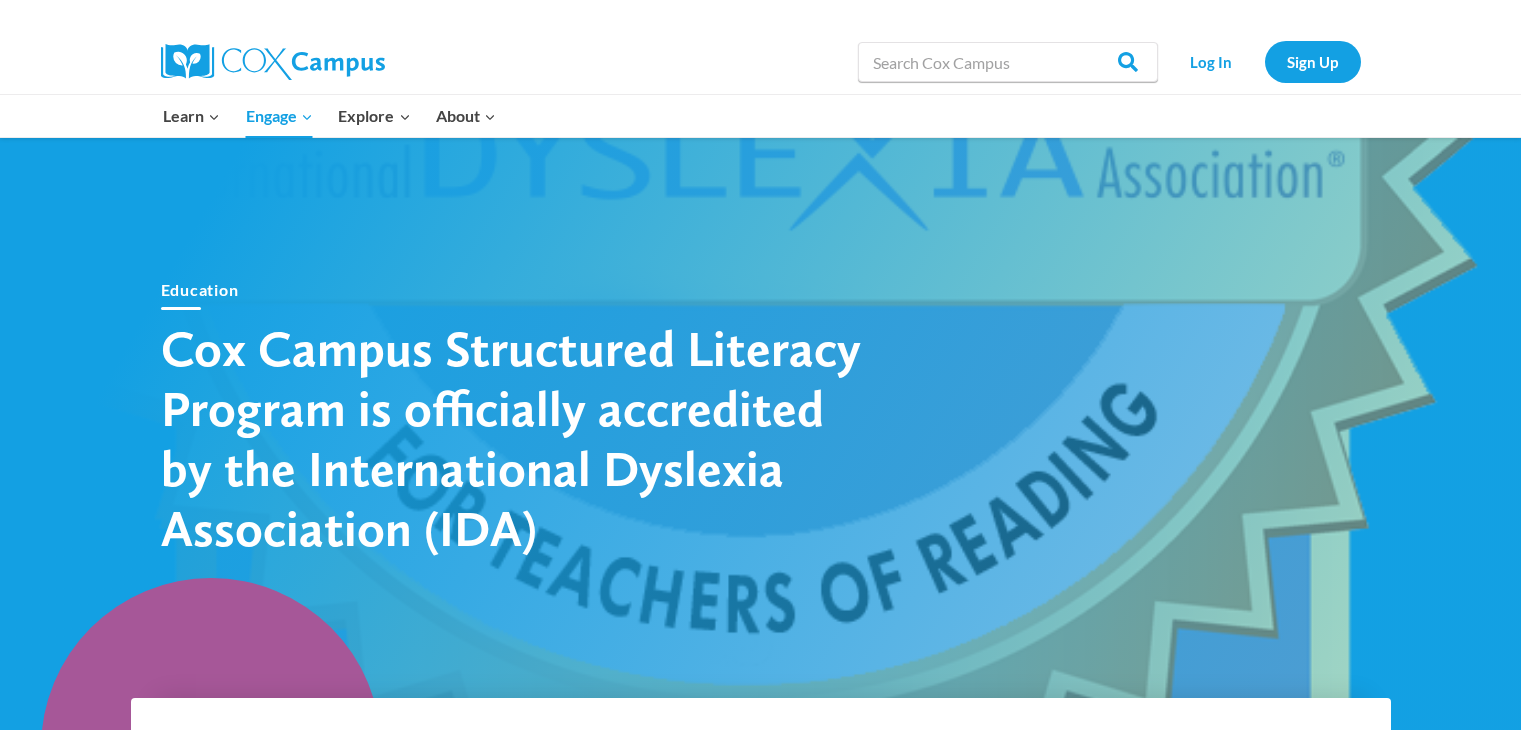 scroll, scrollTop: 0, scrollLeft: 0, axis: both 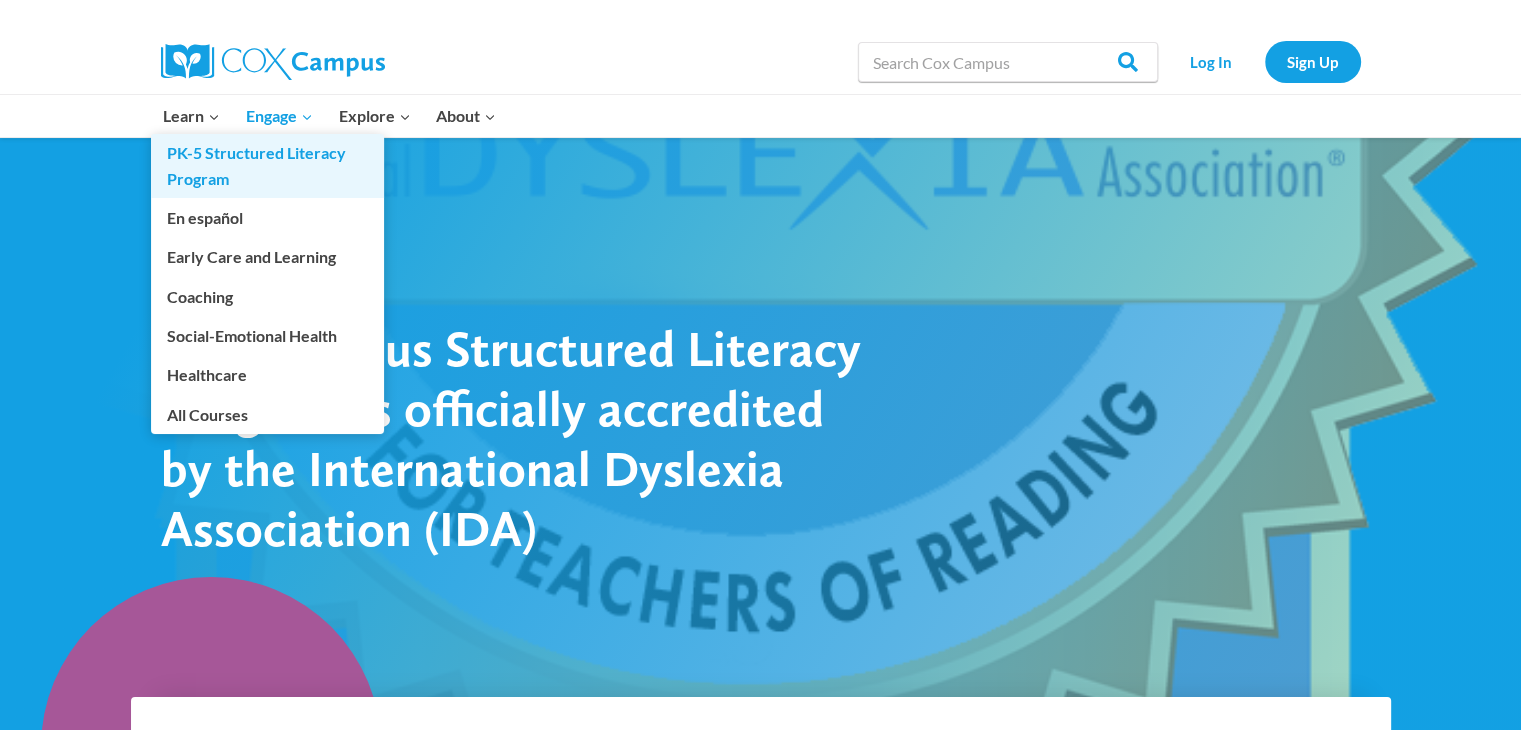 click on "PK-5 Structured Literacy Program" at bounding box center (267, 166) 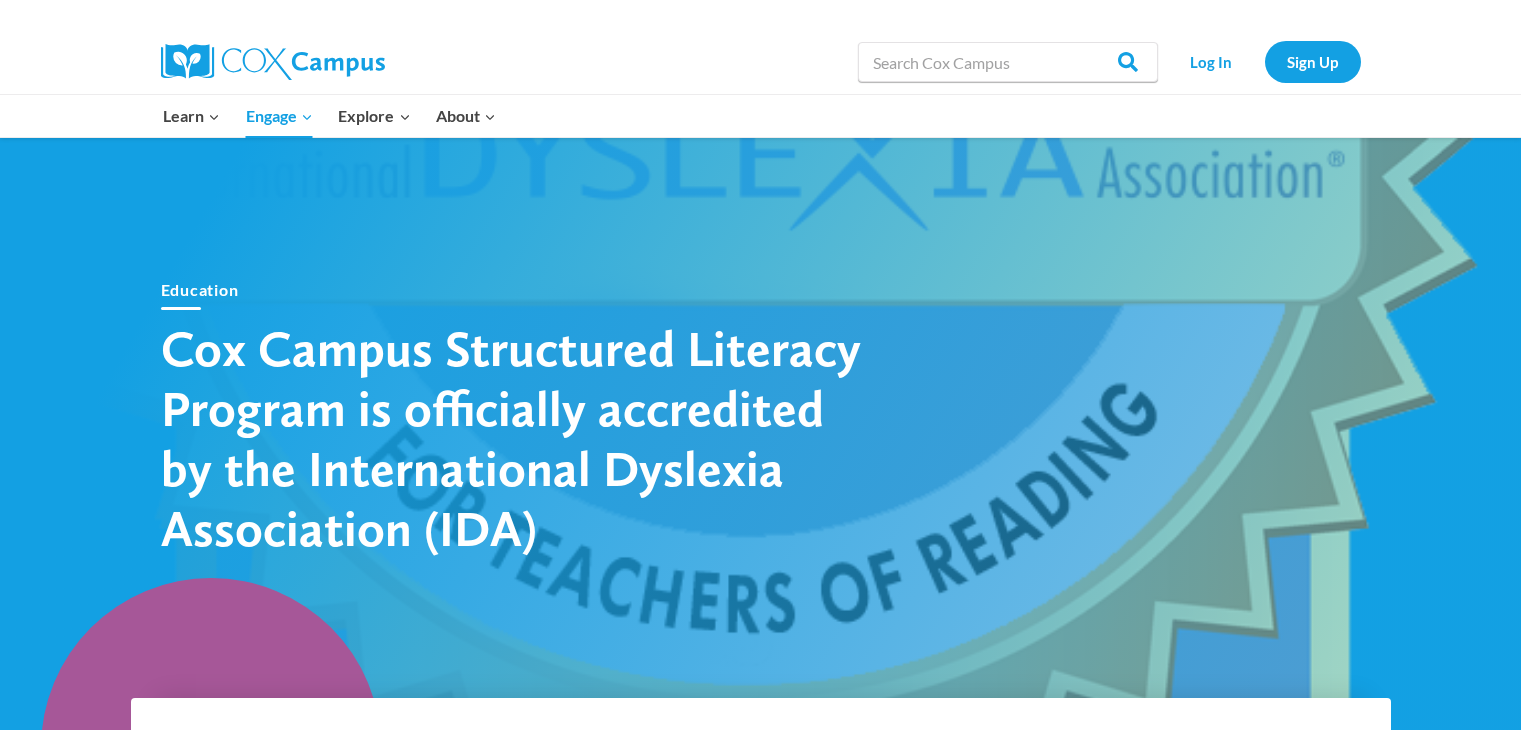 scroll, scrollTop: 0, scrollLeft: 0, axis: both 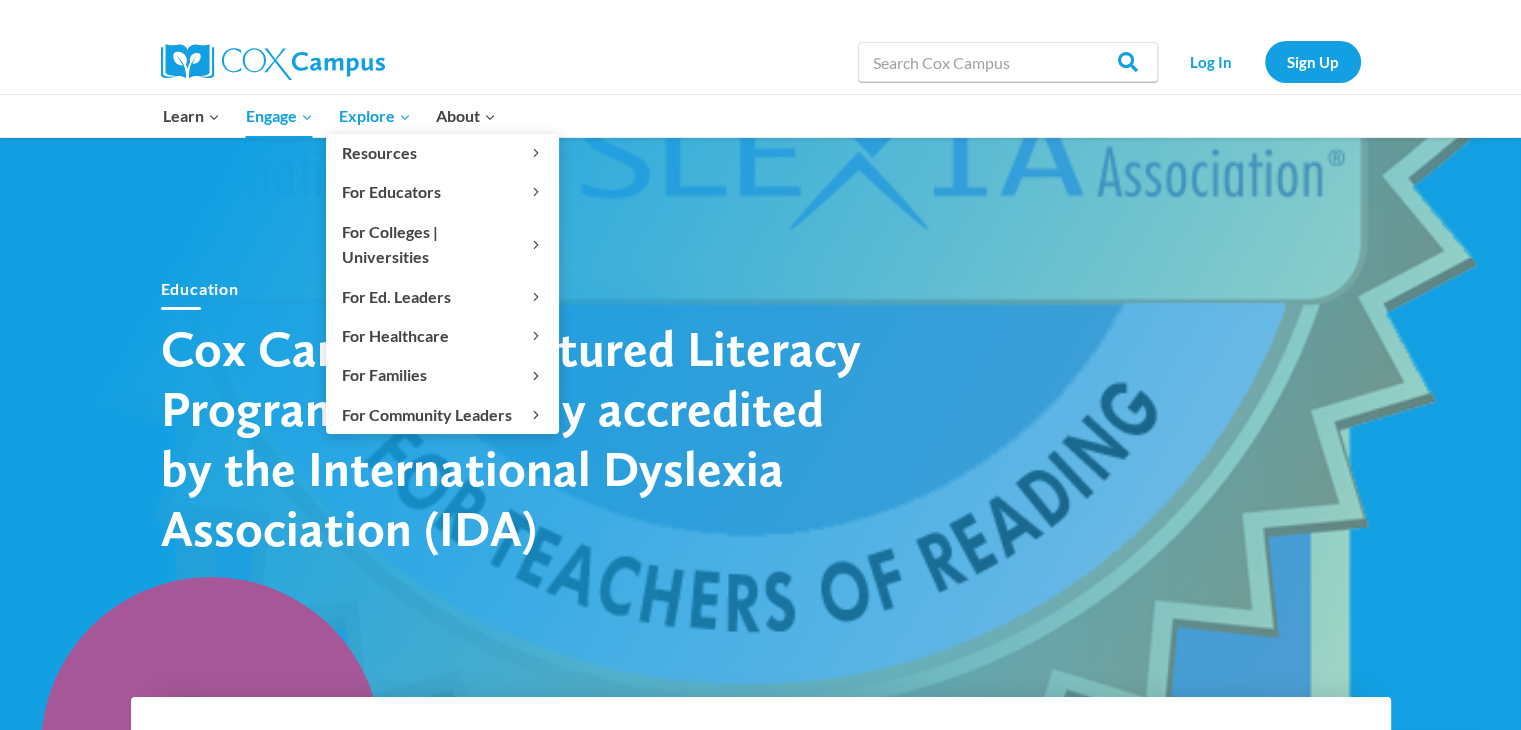 click on "Explore Expand" at bounding box center (374, 116) 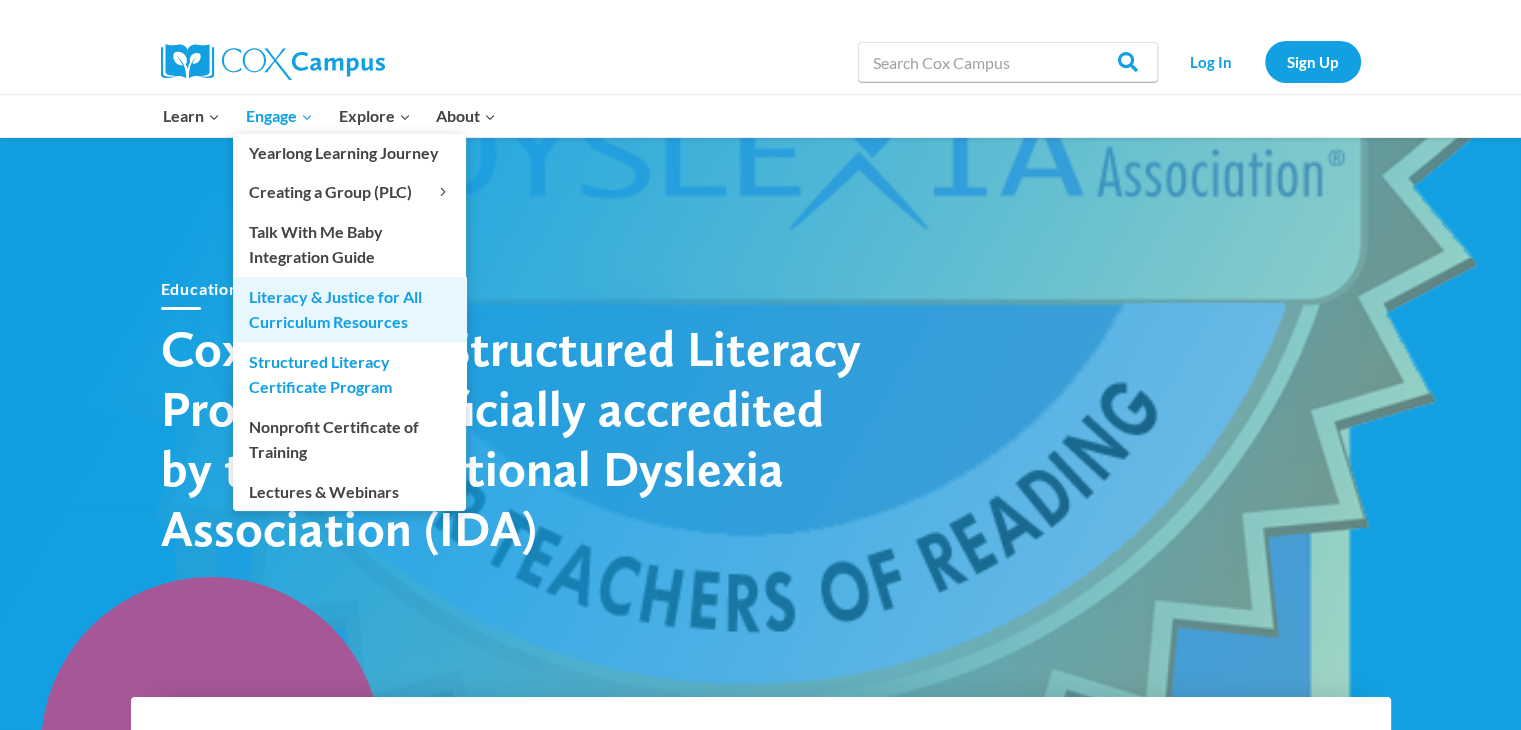 click on "Literacy & Justice for All Curriculum Resources" at bounding box center [349, 309] 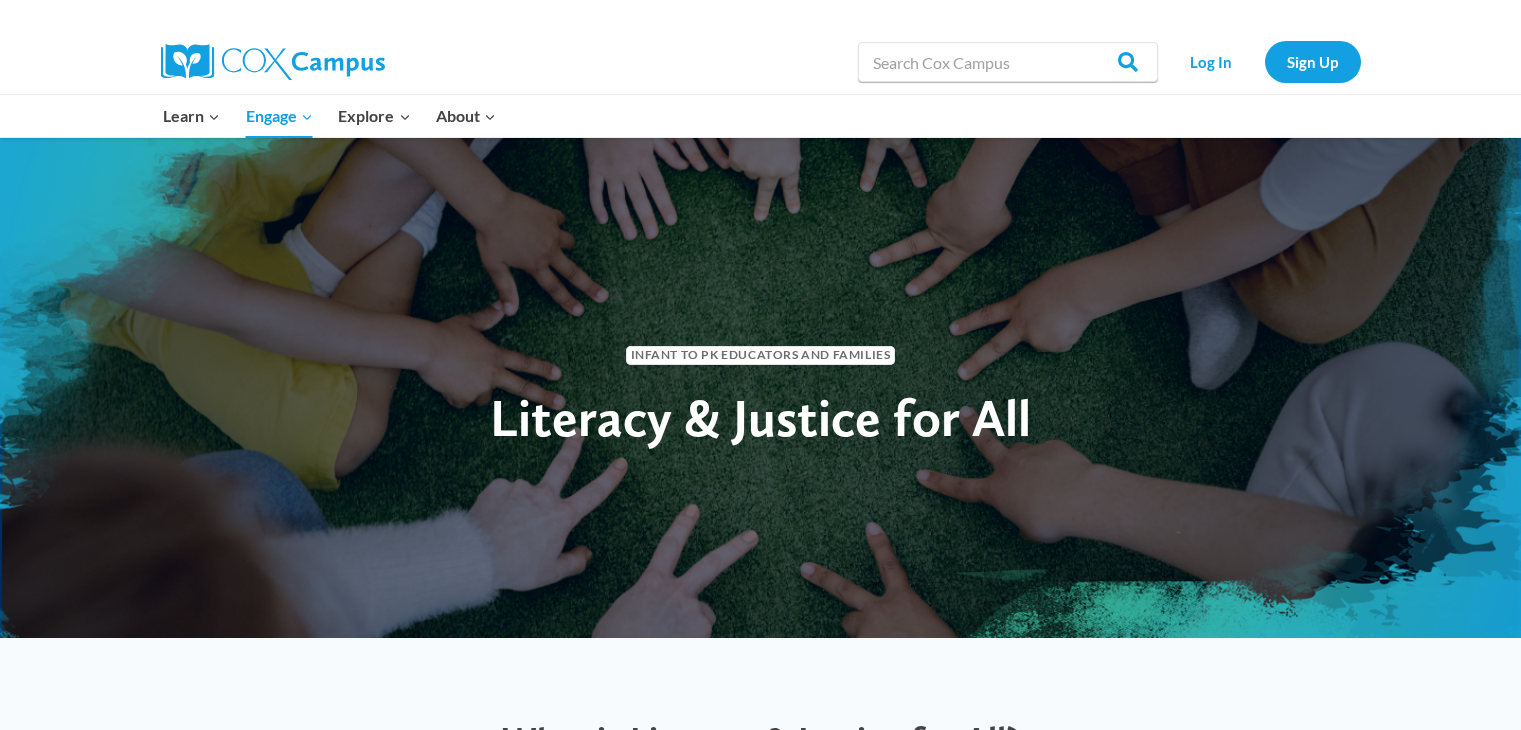 scroll, scrollTop: 0, scrollLeft: 0, axis: both 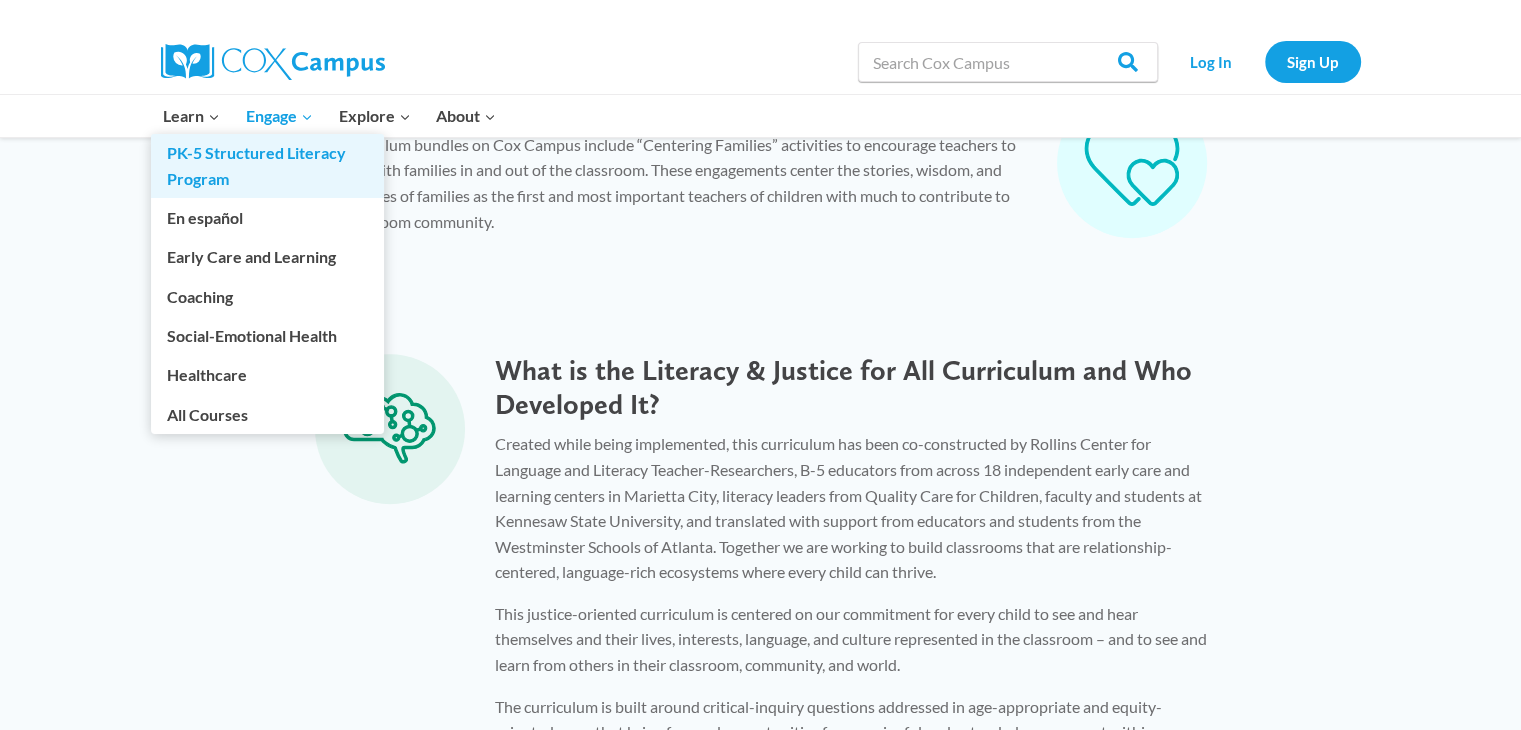 click on "PK-5 Structured Literacy Program" at bounding box center [267, 166] 